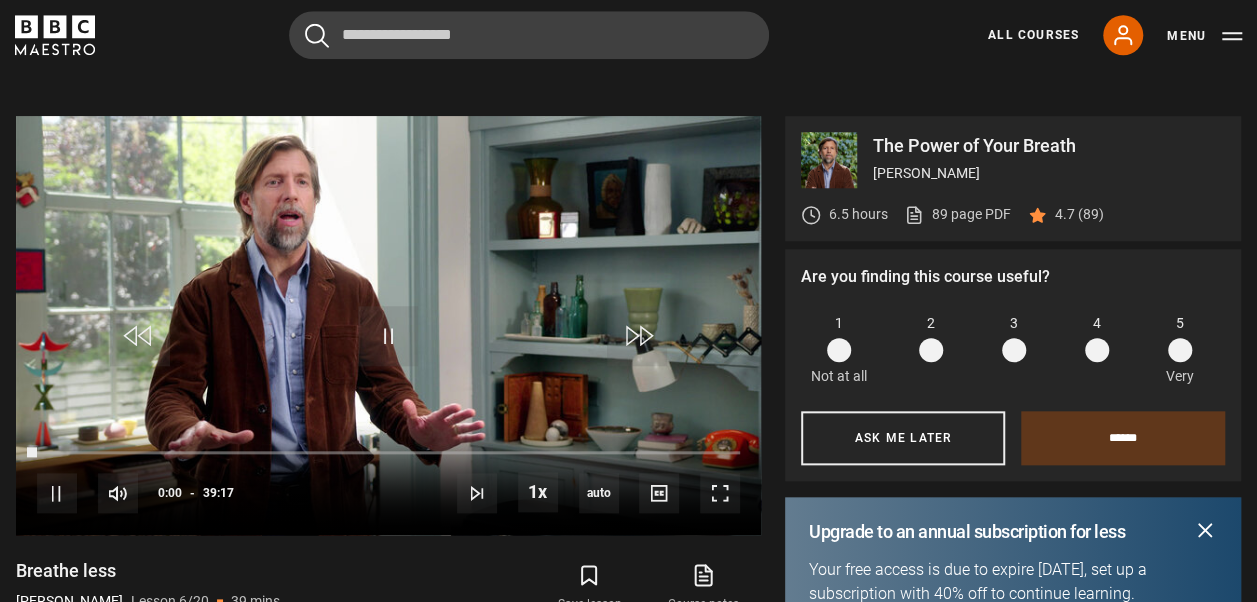 scroll, scrollTop: 878, scrollLeft: 0, axis: vertical 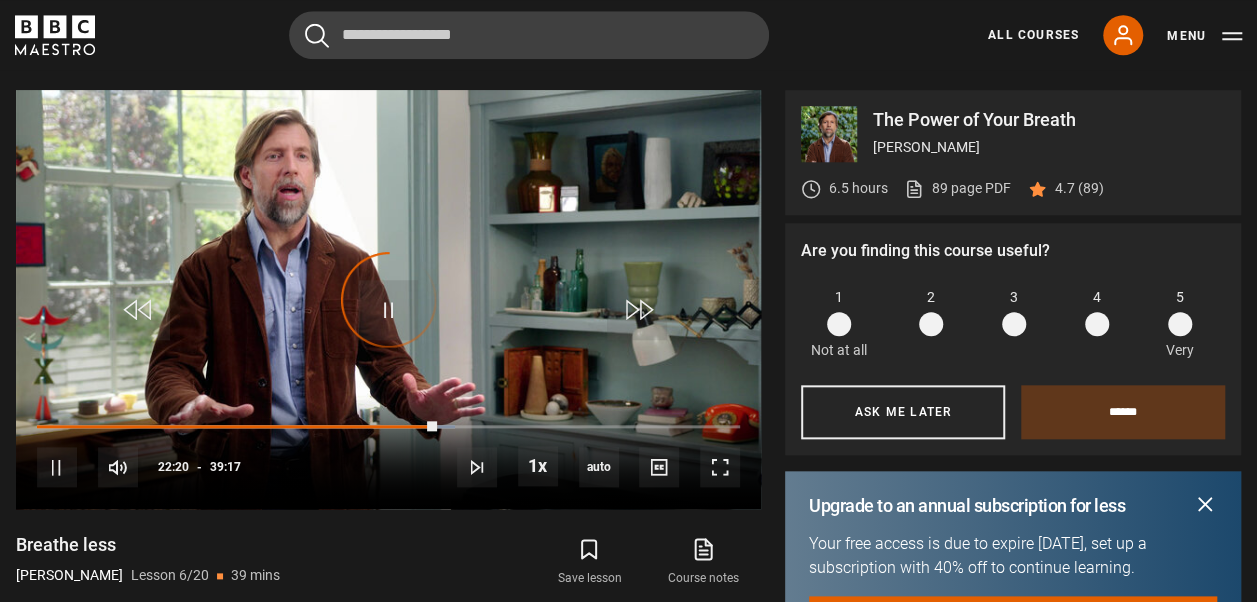 drag, startPoint x: 666, startPoint y: 614, endPoint x: 560, endPoint y: 619, distance: 106.11786 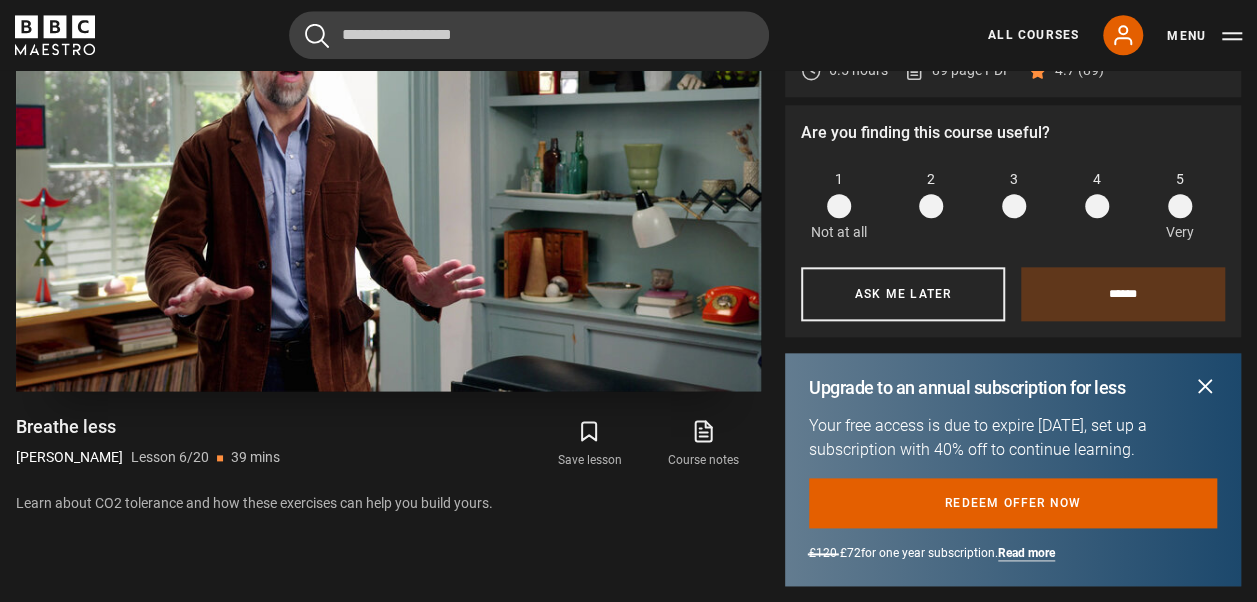click on "39 mins" at bounding box center [255, 457] 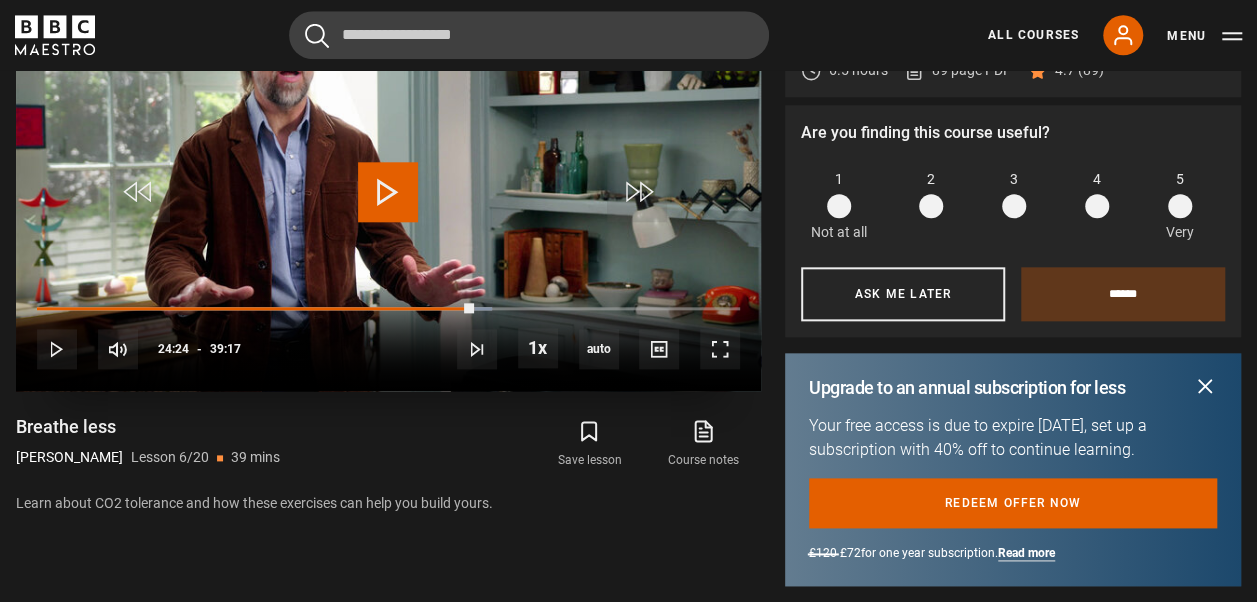 click on "10s Skip Back 10 seconds Play 10s Skip Forward 10 seconds Loaded :  64.70% 19:30 24:24 Play Mute Current Time  24:24 - Duration  39:17
[PERSON_NAME]
Lesson 6
Breathe less
1x Playback Rate 2x 1.5x 1x , selected 0.5x auto Quality 360p 720p 1080p 2160p Auto , selected Captions captions off , selected English  Captions" at bounding box center (388, 336) 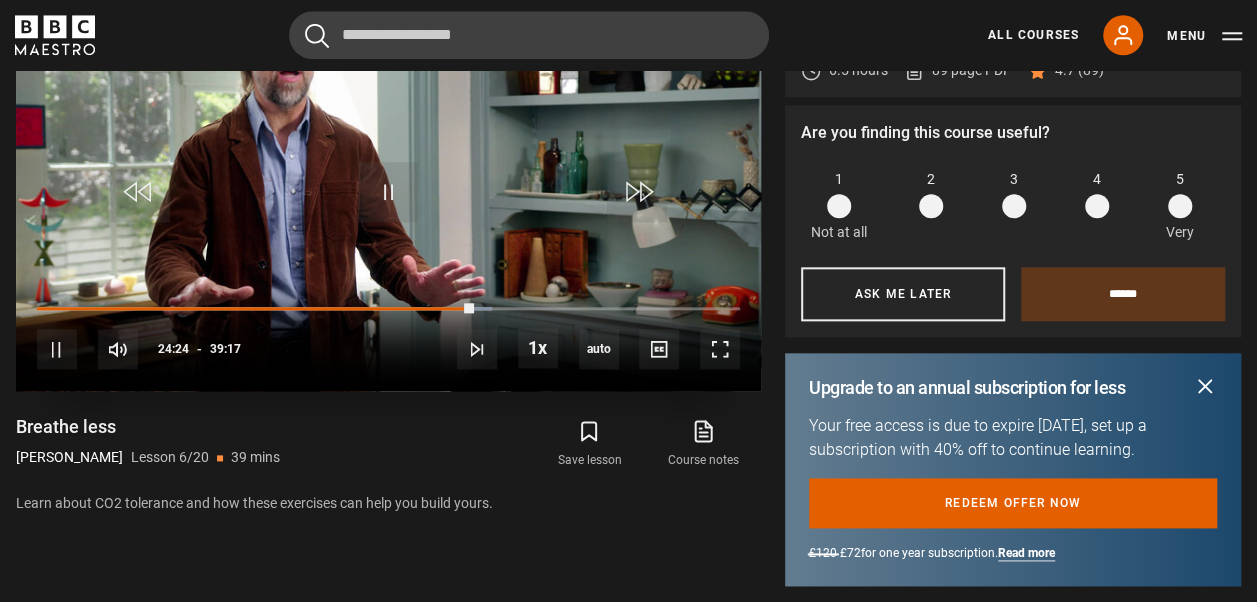 scroll, scrollTop: 992, scrollLeft: 0, axis: vertical 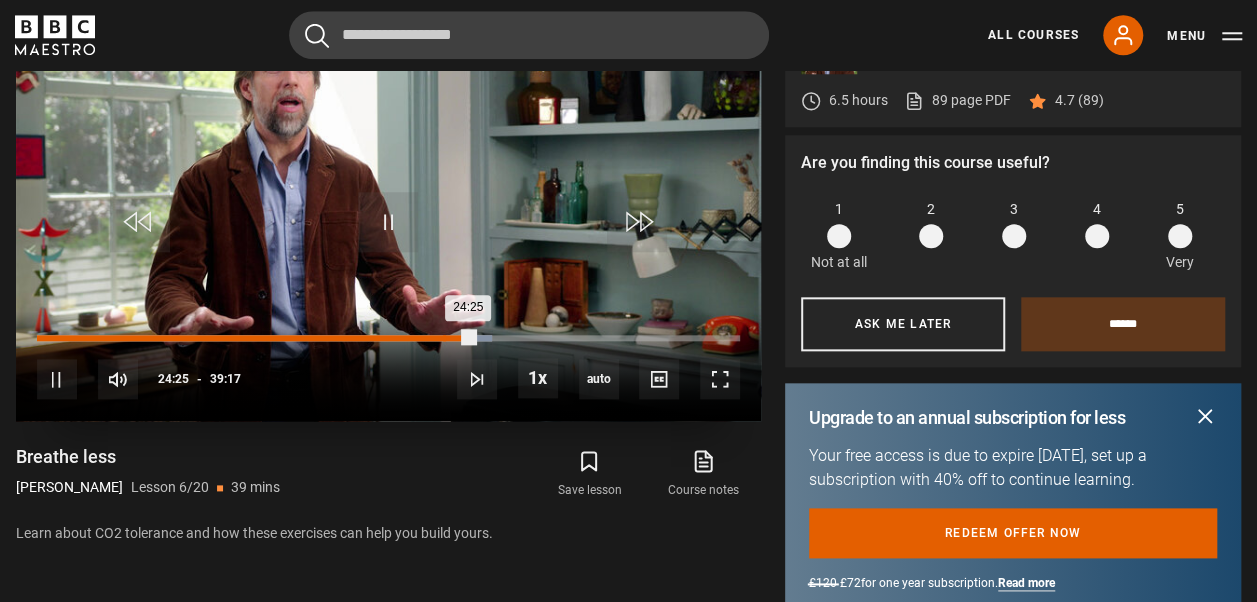 click on "22:41" at bounding box center (444, 338) 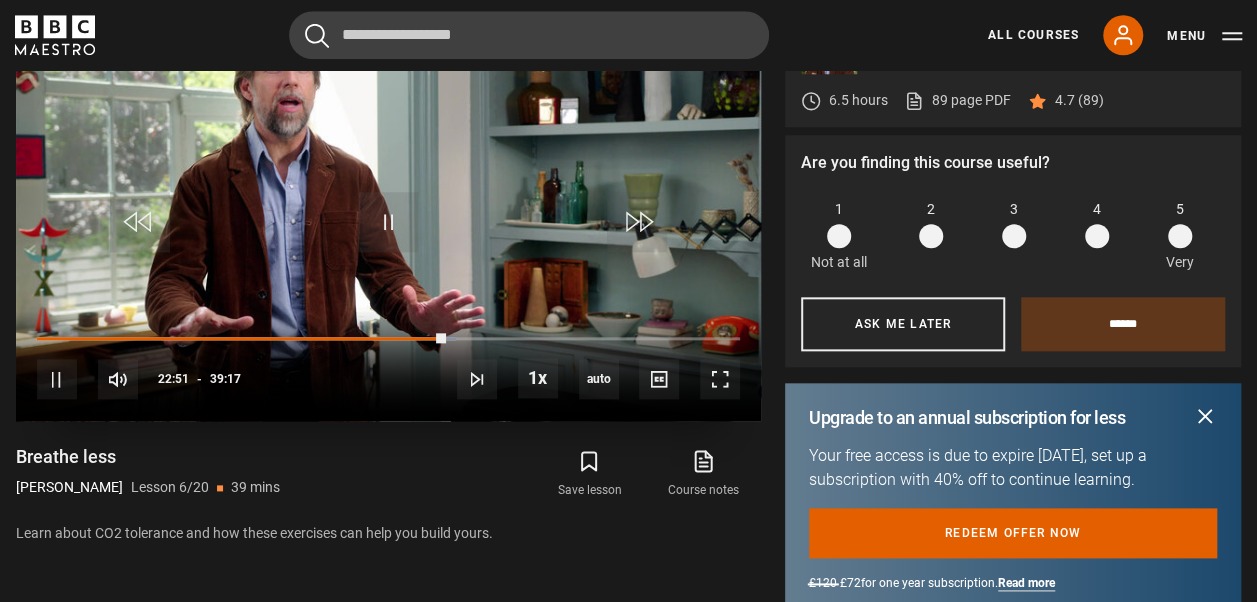 click on "10s Skip Back 10 seconds Pause 10s Skip Forward 10 seconds Loaded :  59.61% 20:57 22:52 Pause Mute Current Time  22:51 - Duration  39:17
[PERSON_NAME]
Lesson 6
Breathe less
1x Playback Rate 2x 1.5x 1x , selected 0.5x auto Quality 360p 720p 1080p 2160p Auto , selected Captions captions off , selected English  Captions" at bounding box center (388, 366) 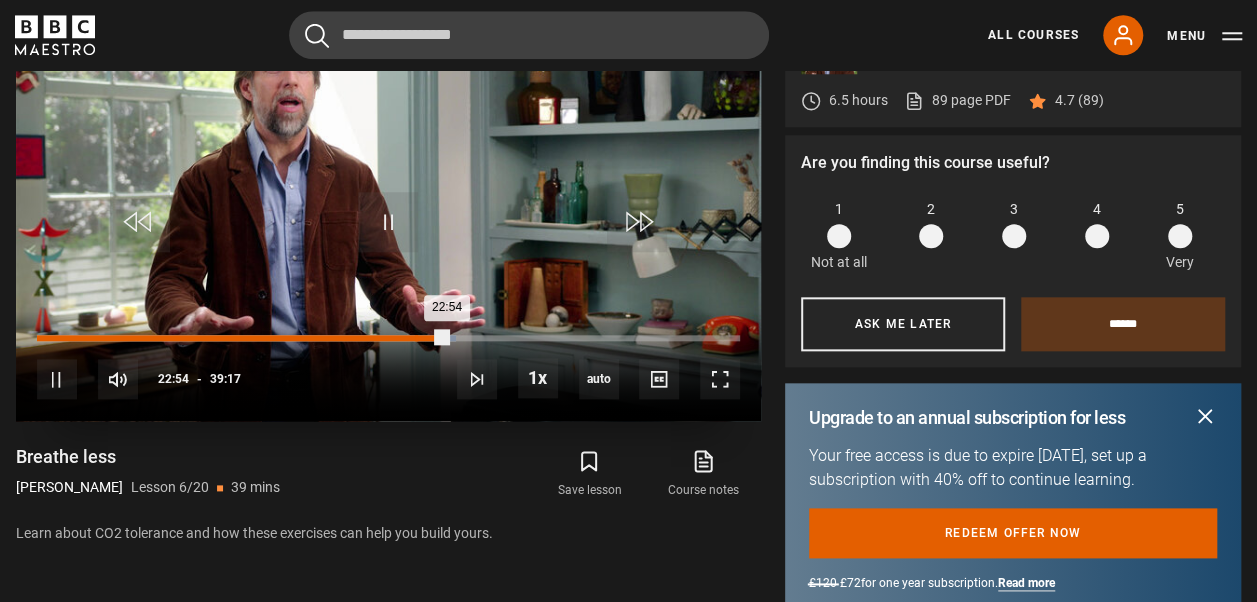 click on "21:07" at bounding box center (416, 338) 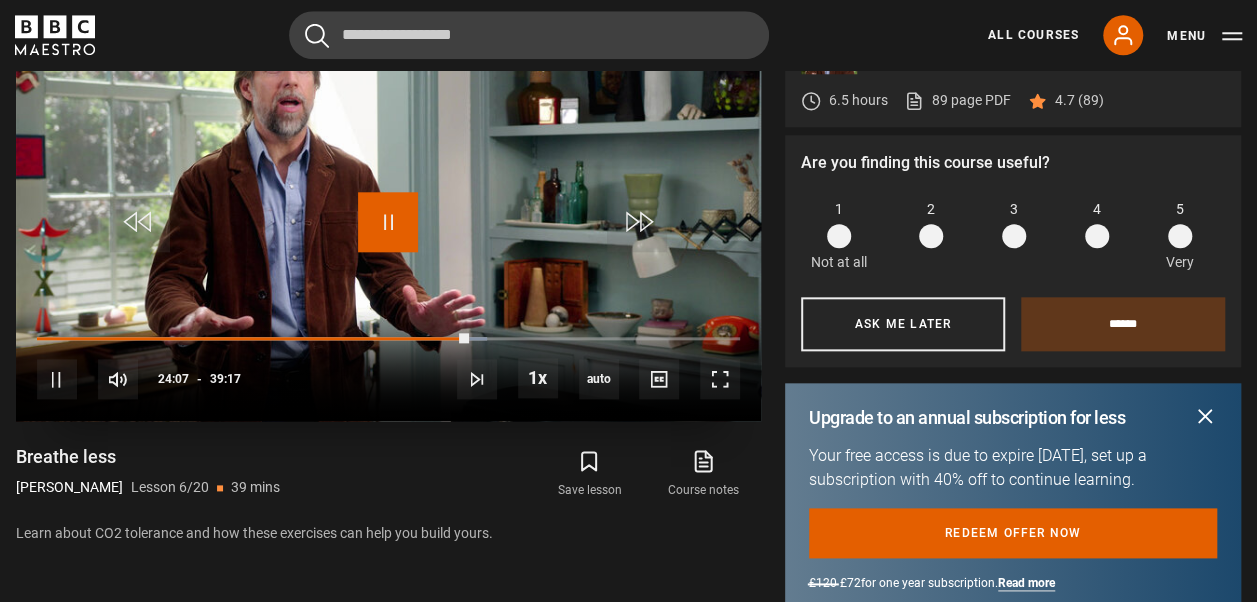 click at bounding box center (388, 222) 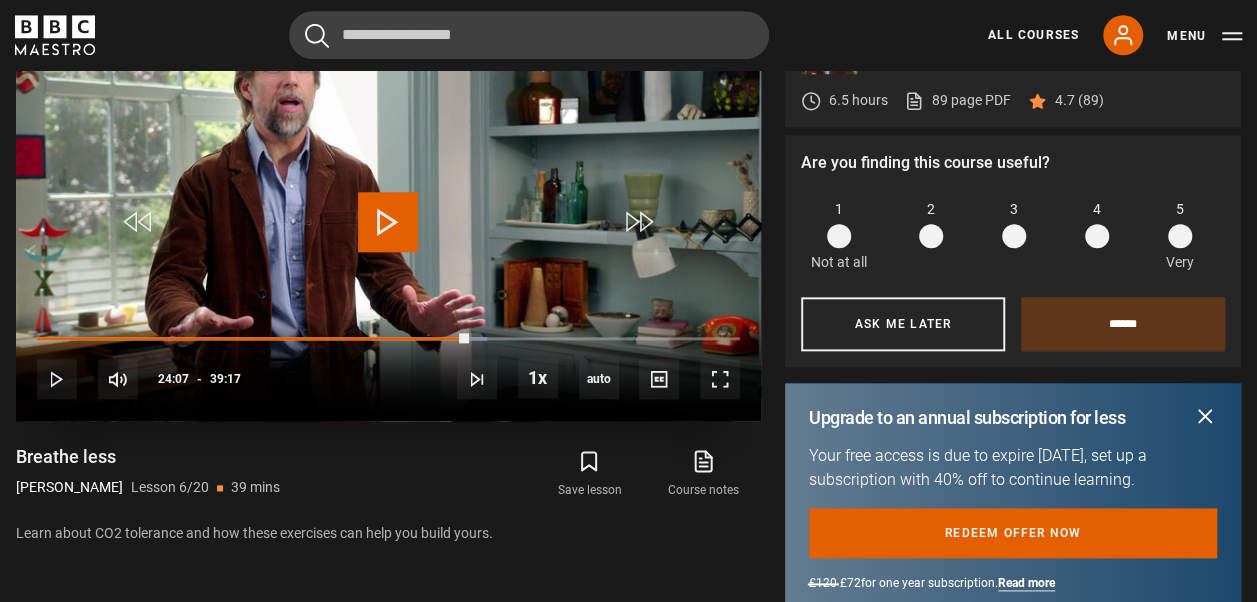 click at bounding box center (388, 222) 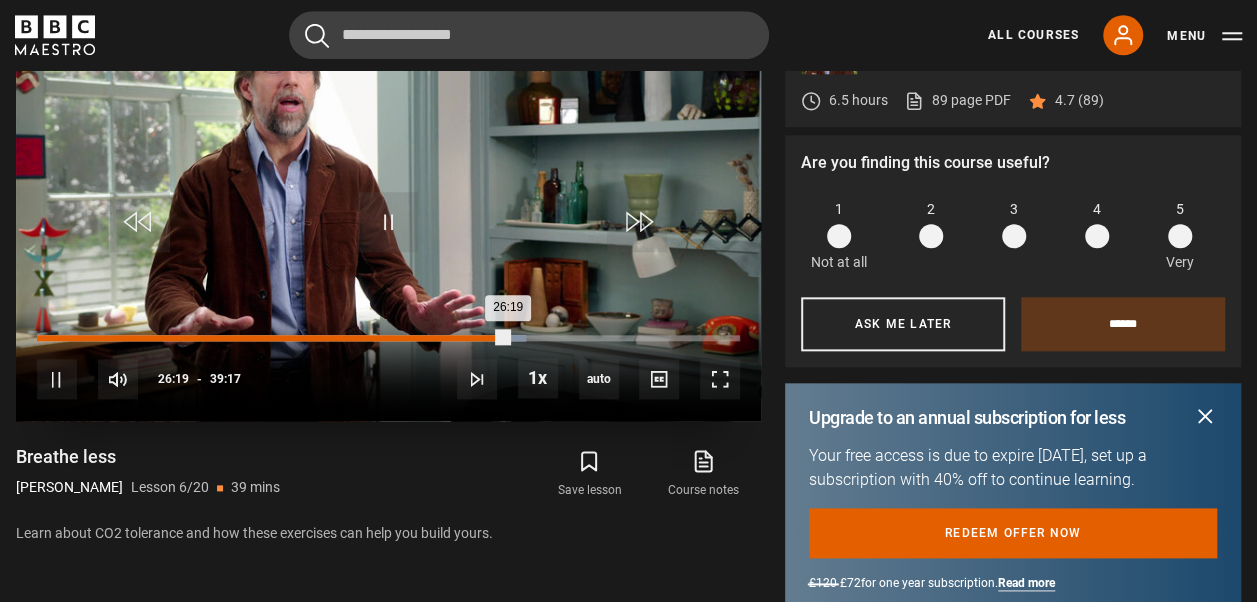 click on "25:08" at bounding box center [488, 338] 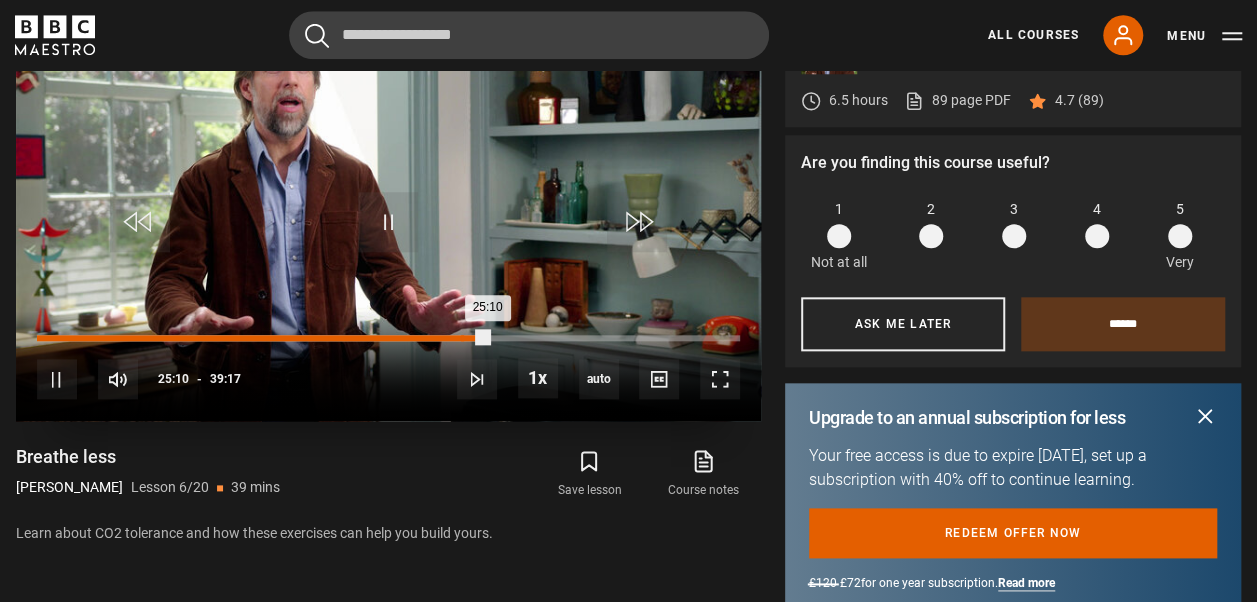 click on "23:41" at bounding box center [462, 338] 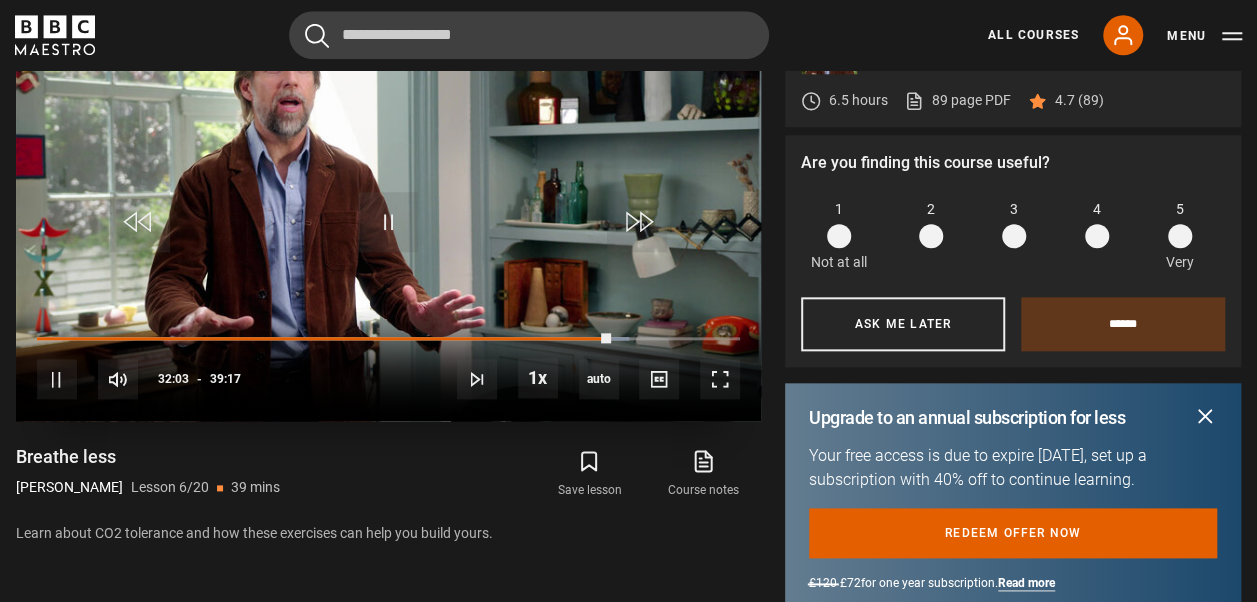 click on "10s Skip Back 10 seconds Pause 10s Skip Forward 10 seconds Loaded :  84.14% 27:26 32:03 Pause Mute Current Time  32:03 - Duration  39:17
[PERSON_NAME]
Lesson 6
Breathe less
1x Playback Rate 2x 1.5x 1x , selected 0.5x auto Quality 360p 720p 1080p 2160p Auto , selected Captions captions off , selected English  Captions" at bounding box center (388, 366) 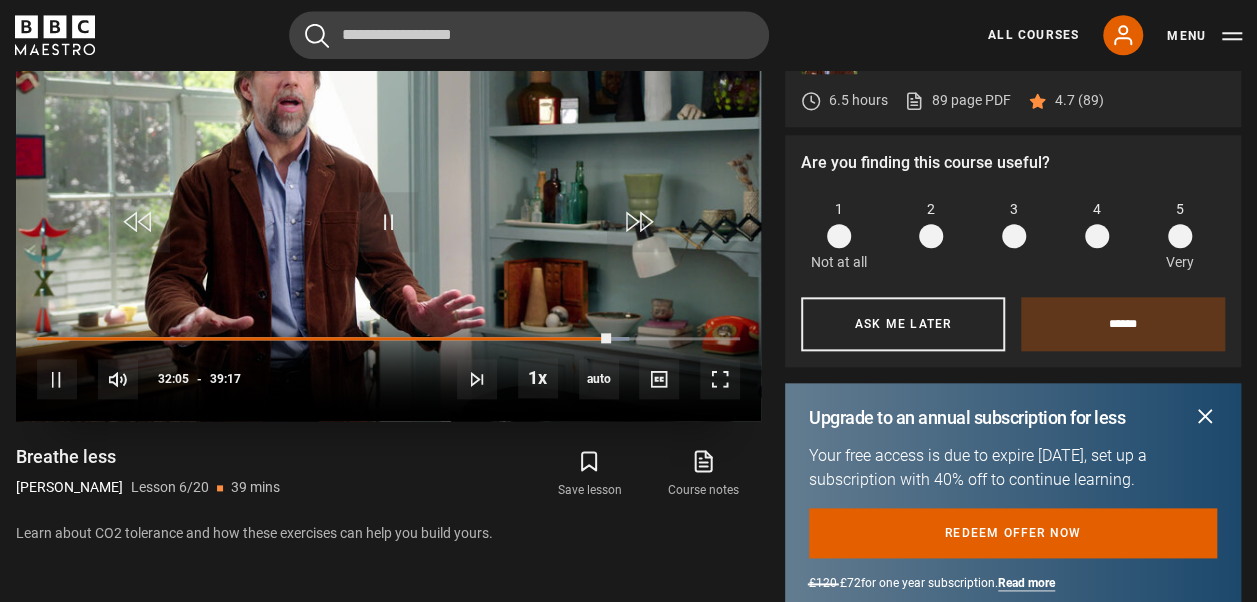 click on "10s Skip Back 10 seconds Pause 10s Skip Forward 10 seconds Loaded :  84.22% 27:26 32:05 Pause Mute Current Time  32:05 - Duration  39:17
[PERSON_NAME]
Lesson 6
Breathe less
1x Playback Rate 2x 1.5x 1x , selected 0.5x auto Quality 360p 720p 1080p 2160p Auto , selected Captions captions off , selected English  Captions" at bounding box center [388, 366] 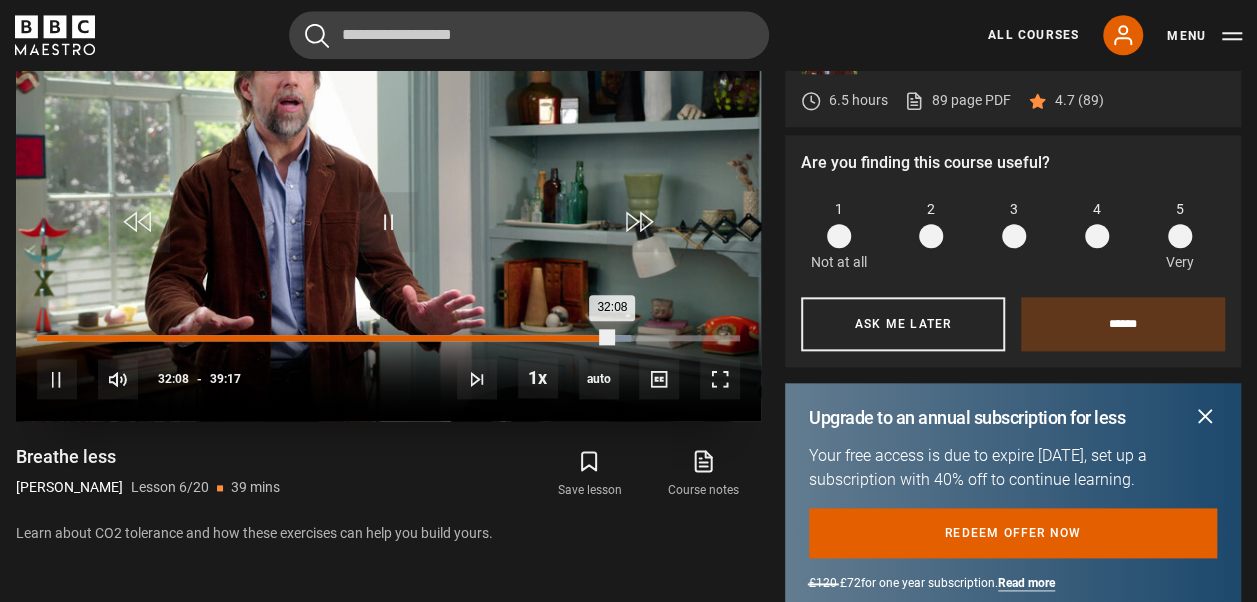click on "28:16" at bounding box center [544, 338] 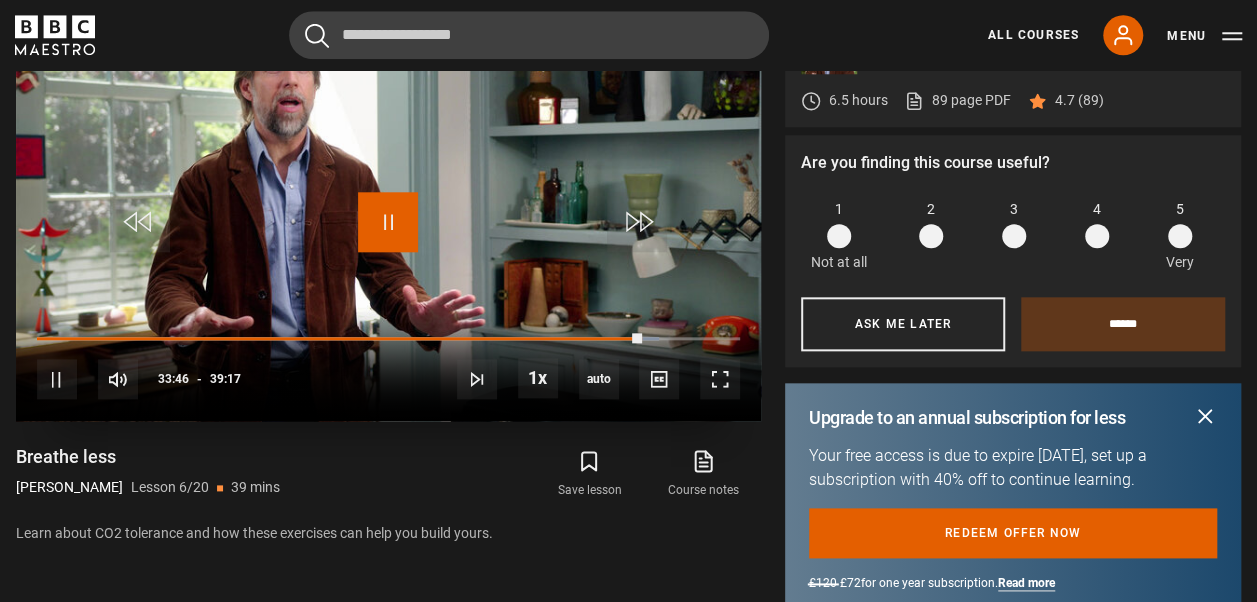 click at bounding box center (388, 222) 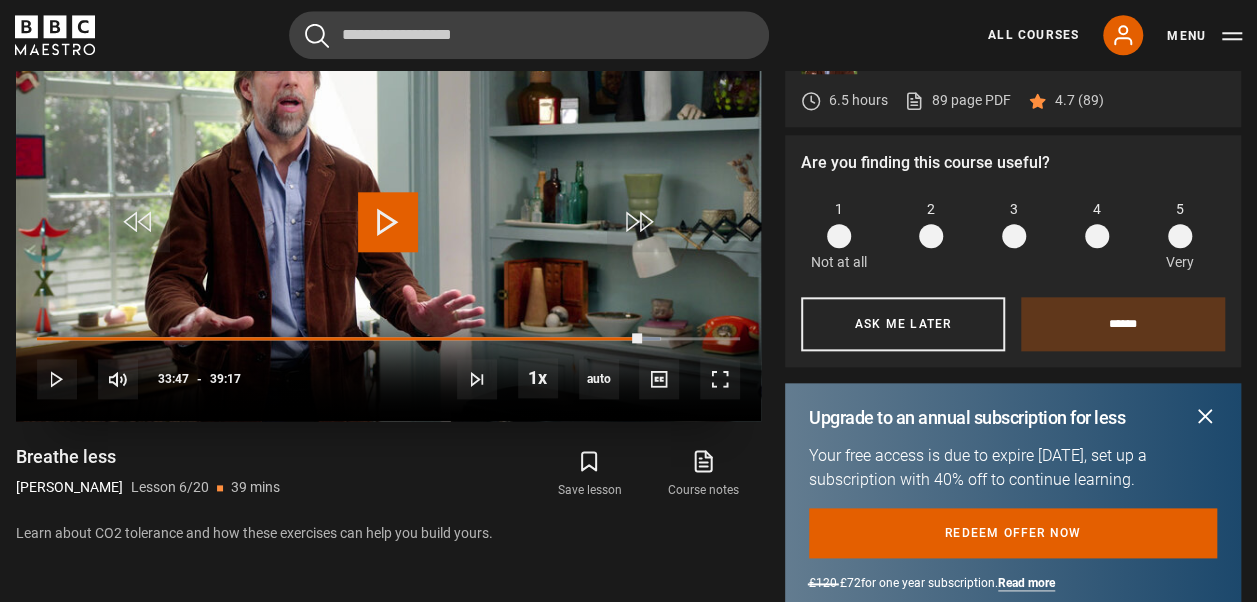 click at bounding box center [388, 222] 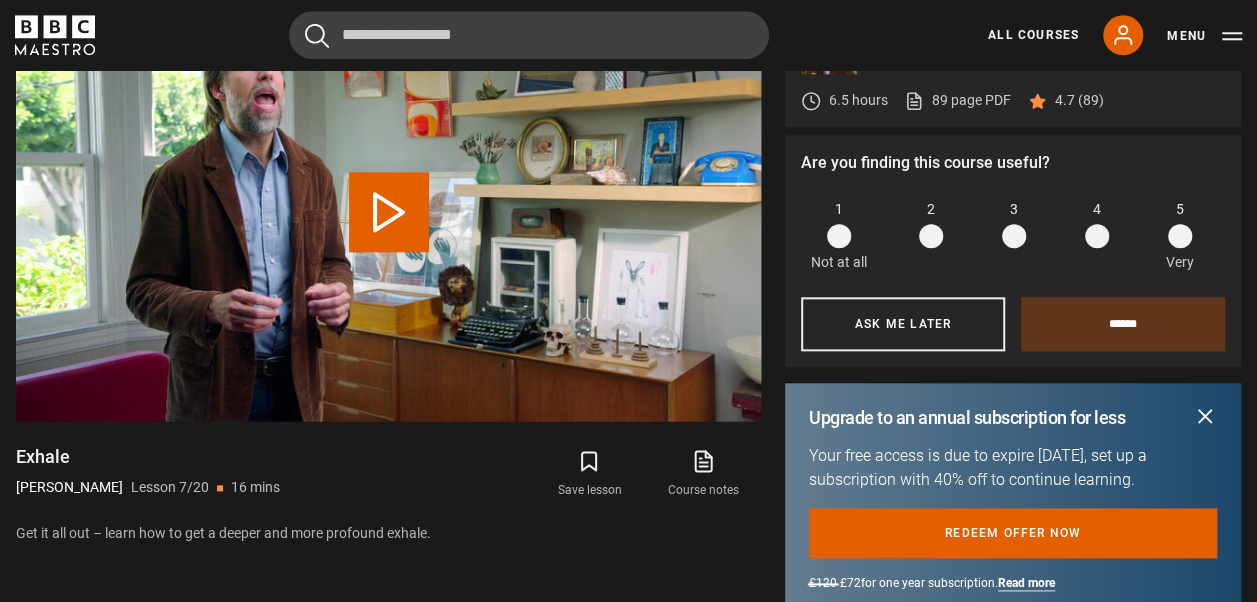 scroll, scrollTop: 912, scrollLeft: 0, axis: vertical 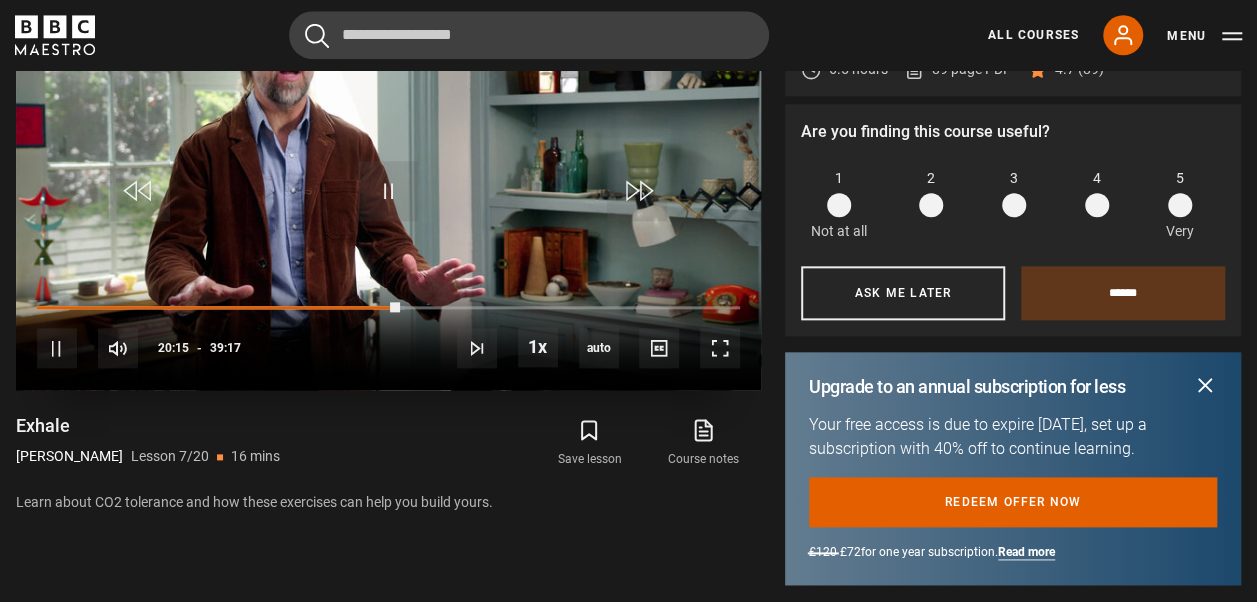 click on "10s Skip Back 10 seconds Pause 10s Skip Forward 10 seconds Loaded :  52.40% 38:56 20:15 Pause Mute Current Time  20:15 - Duration  39:17
[PERSON_NAME]
Lesson 6
Breathe less
1x Playback Rate 2x 1.5x 1x , selected 0.5x auto Quality 360p 720p 1080p 2160p Auto , selected Captions captions off , selected English  Captions" at bounding box center (388, 335) 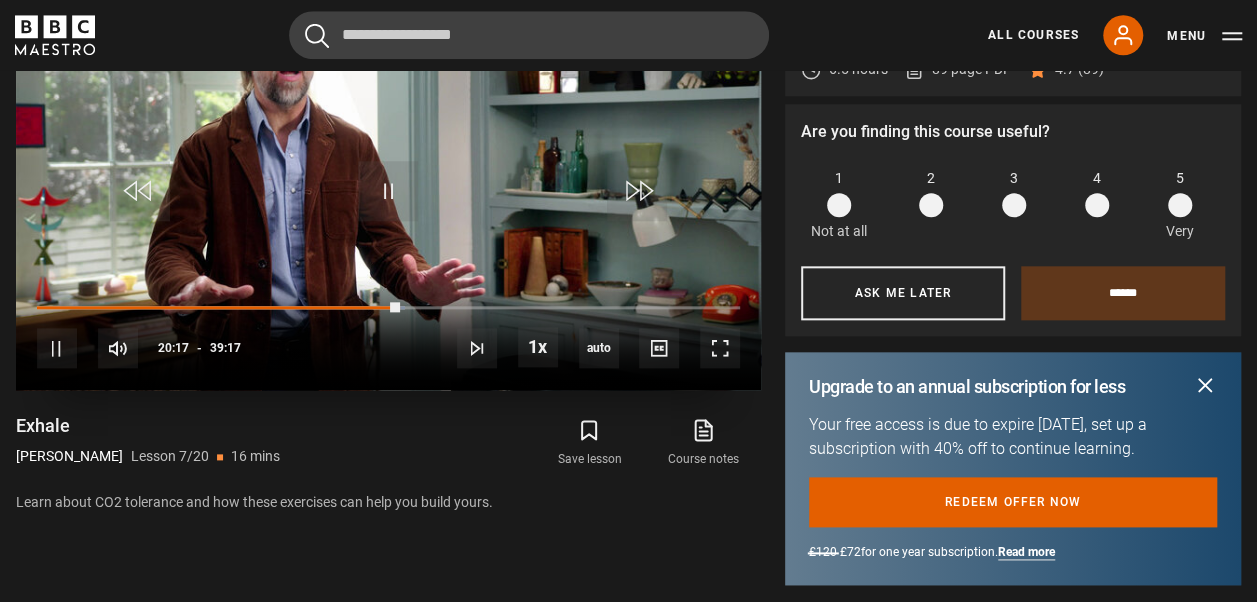 click on "10s Skip Back 10 seconds Pause 10s Skip Forward 10 seconds Loaded :  52.40% 37:59 20:17 Pause Mute Current Time  20:17 - Duration  39:17
[PERSON_NAME]
Lesson 6
Breathe less
1x Playback Rate 2x 1.5x 1x , selected 0.5x auto Quality 360p 720p 1080p 2160p Auto , selected Captions captions off , selected English  Captions" at bounding box center (388, 335) 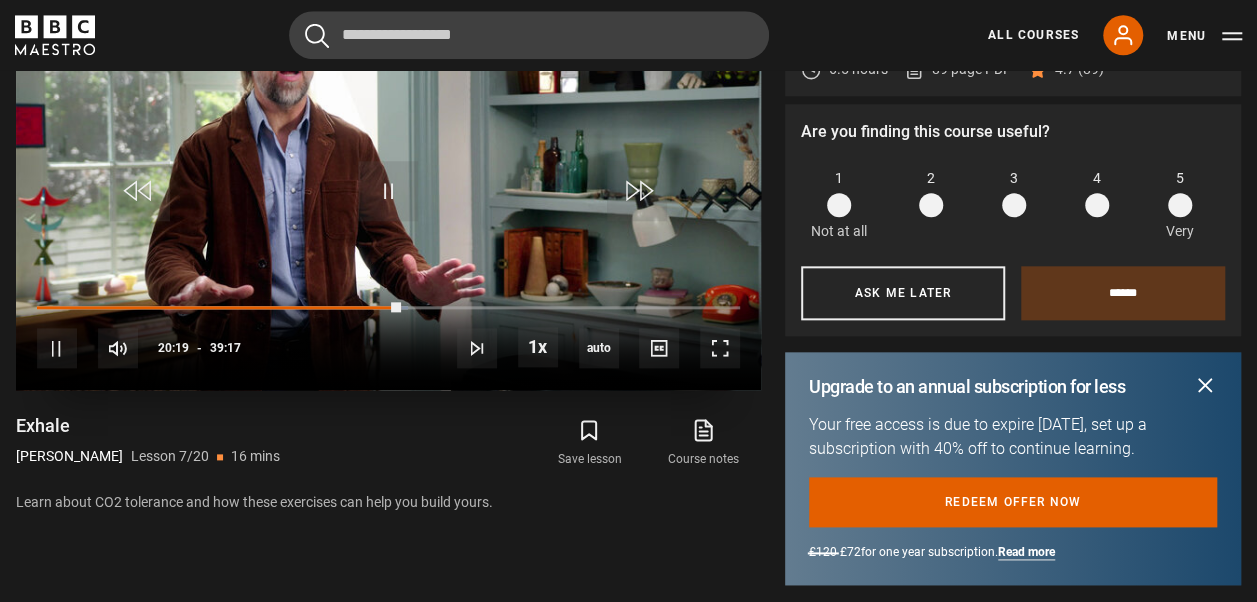 click on "10s Skip Back 10 seconds Pause 10s Skip Forward 10 seconds Loaded :  52.82% 37:59 20:19 Pause Mute Current Time  20:19 - Duration  39:17
[PERSON_NAME]
Lesson 6
Breathe less
1x Playback Rate 2x 1.5x 1x , selected 0.5x auto Quality 360p 720p 1080p 2160p Auto , selected Captions captions off , selected English  Captions" at bounding box center (388, 335) 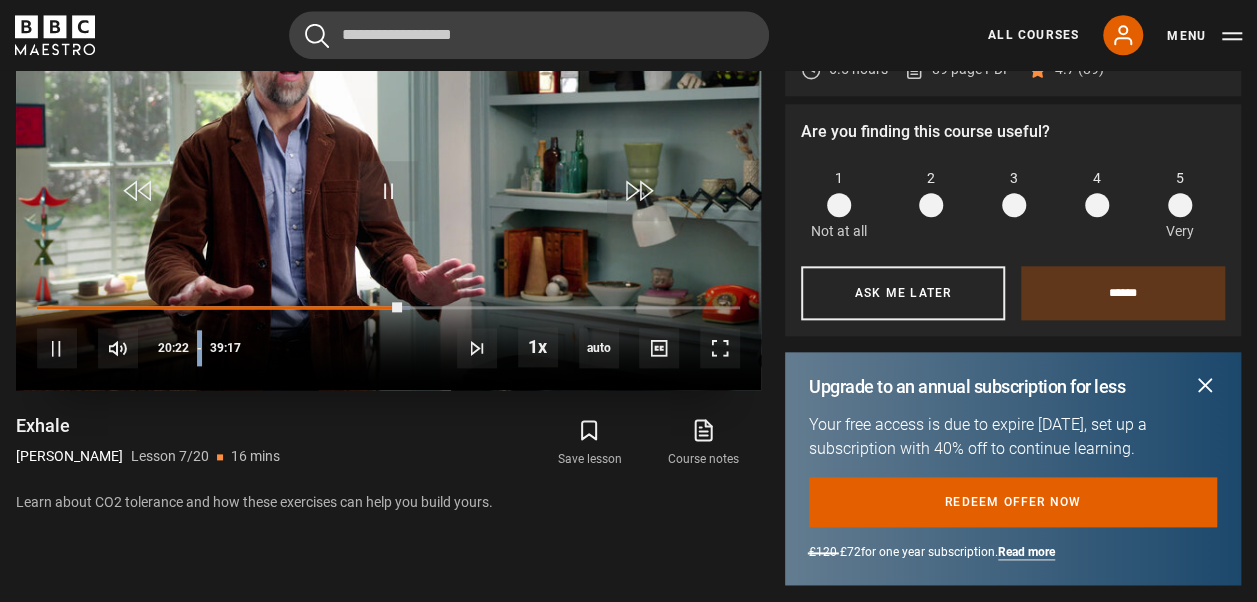 click on "10s Skip Back 10 seconds Pause 10s Skip Forward 10 seconds Loaded :  53.03% 37:59 20:22 Pause Mute Current Time  20:22 - Duration  39:17
[PERSON_NAME]
Lesson 6
Breathe less
1x Playback Rate 2x 1.5x 1x , selected 0.5x auto Quality 360p 720p 1080p 2160p Auto , selected Captions captions off , selected English  Captions" at bounding box center [388, 335] 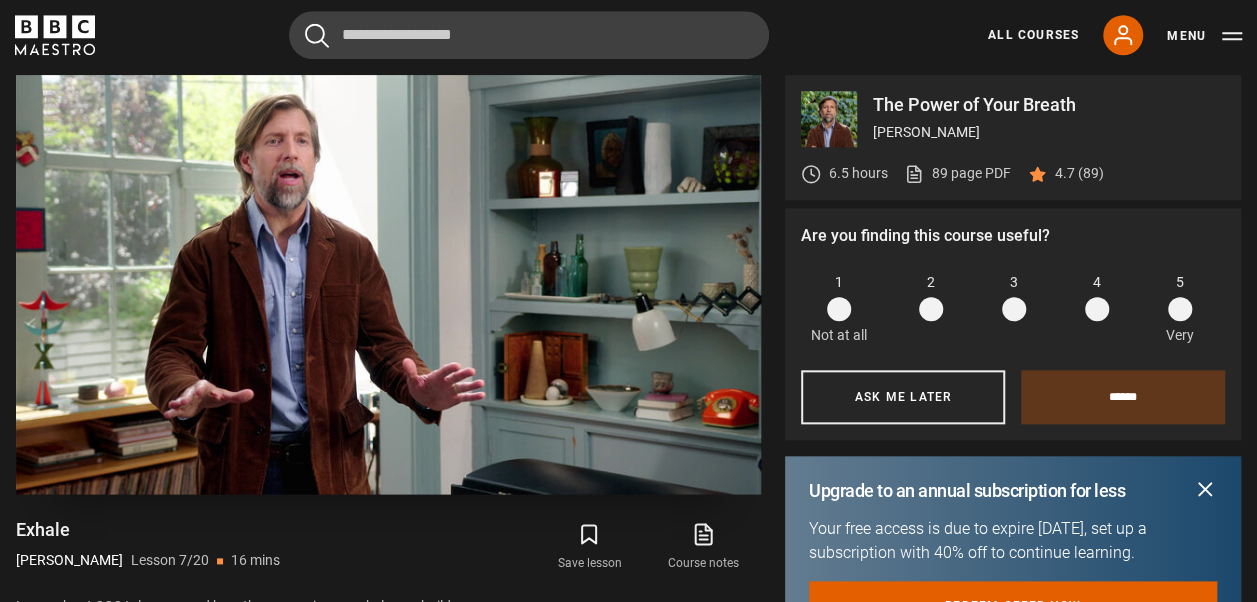 scroll, scrollTop: 1027, scrollLeft: 0, axis: vertical 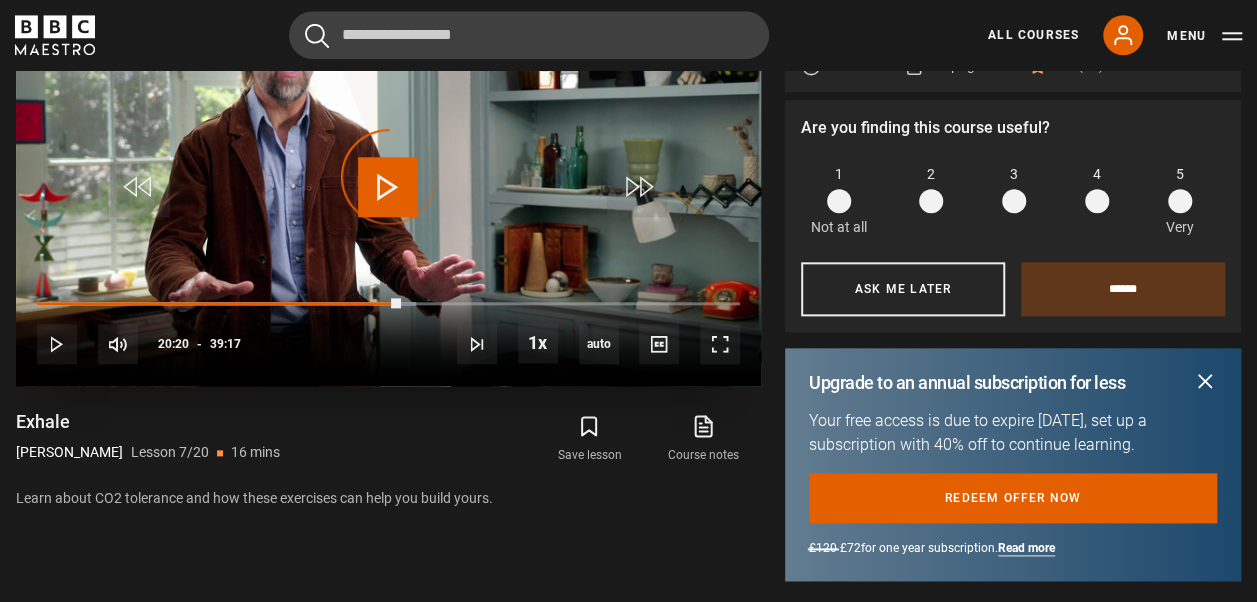 drag, startPoint x: 400, startPoint y: 301, endPoint x: 412, endPoint y: 305, distance: 12.649111 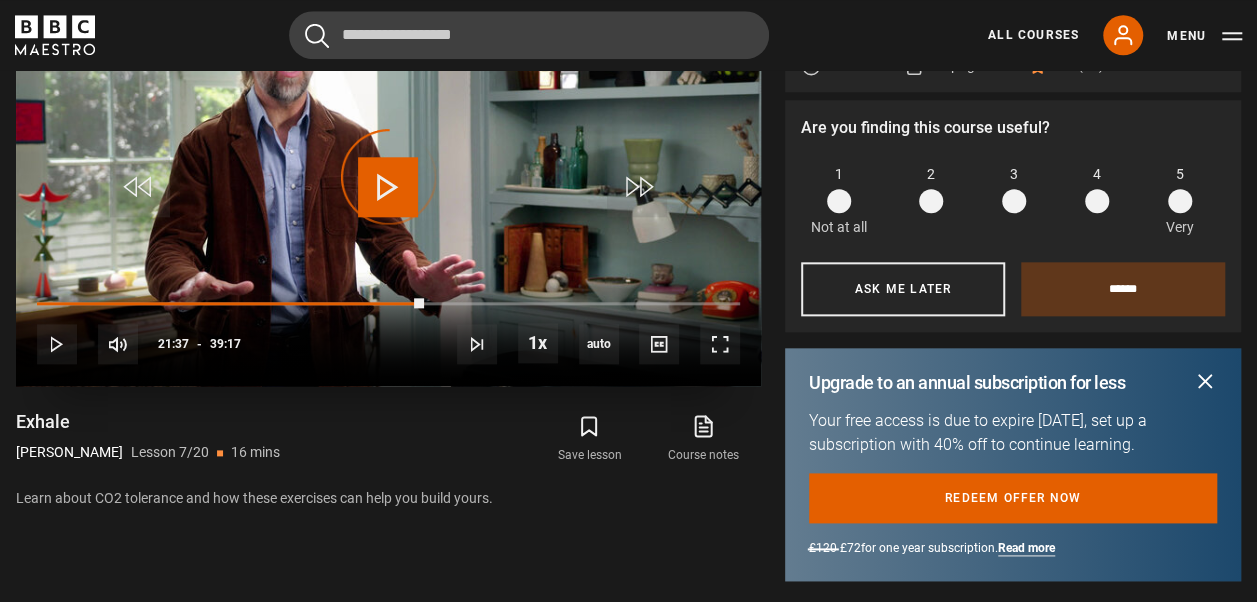 drag, startPoint x: 423, startPoint y: 298, endPoint x: 662, endPoint y: 304, distance: 239.0753 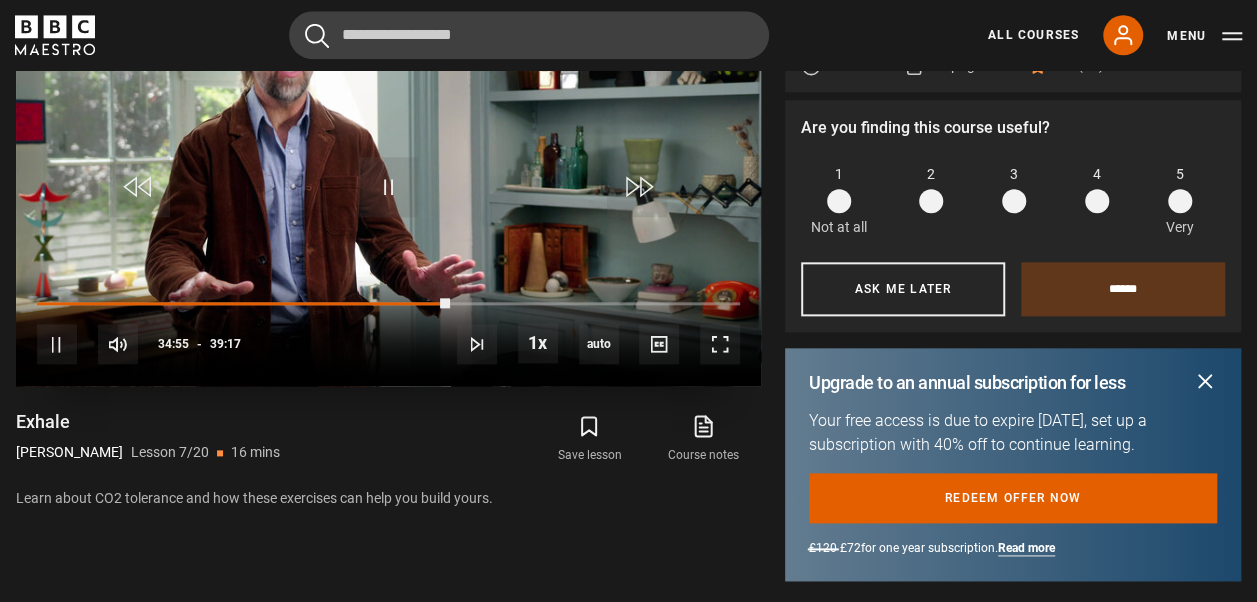 click on "10s Skip Back 10 seconds Pause 10s Skip Forward 10 seconds Loaded :  0.00% 35:15 34:55 Pause Mute Current Time  34:55 - Duration  39:17
[PERSON_NAME]
Lesson 6
Breathe less
1x Playback Rate 2x 1.5x 1x , selected 0.5x auto Quality 360p 720p 1080p 2160p Auto , selected Captions captions off , selected English  Captions" at bounding box center (388, 331) 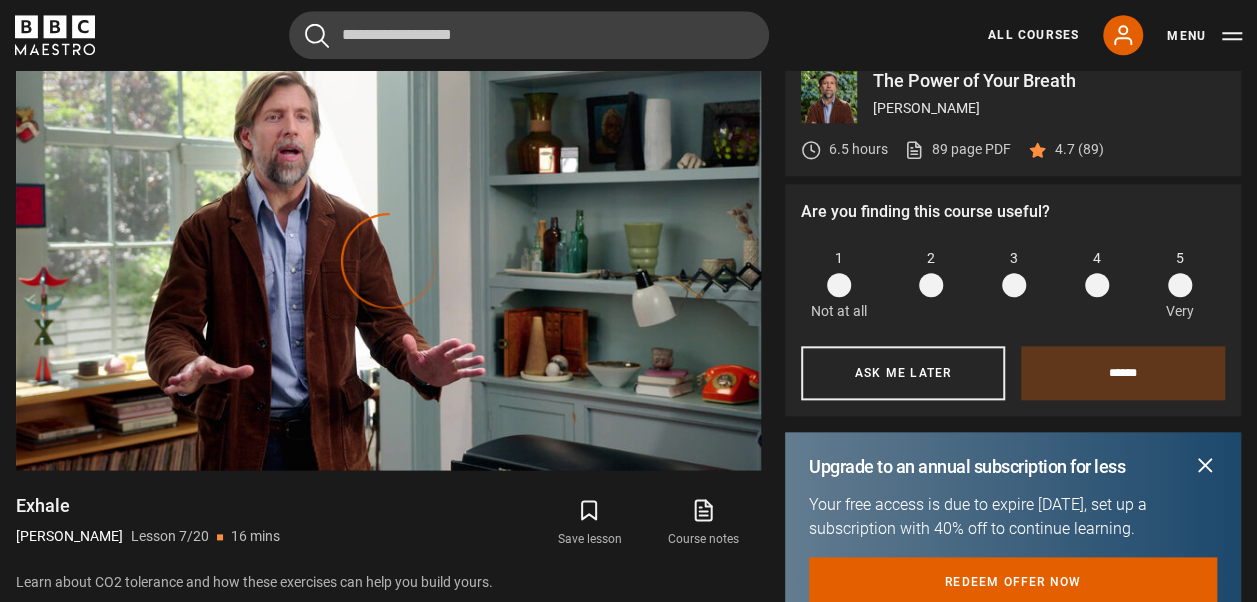 scroll, scrollTop: 867, scrollLeft: 0, axis: vertical 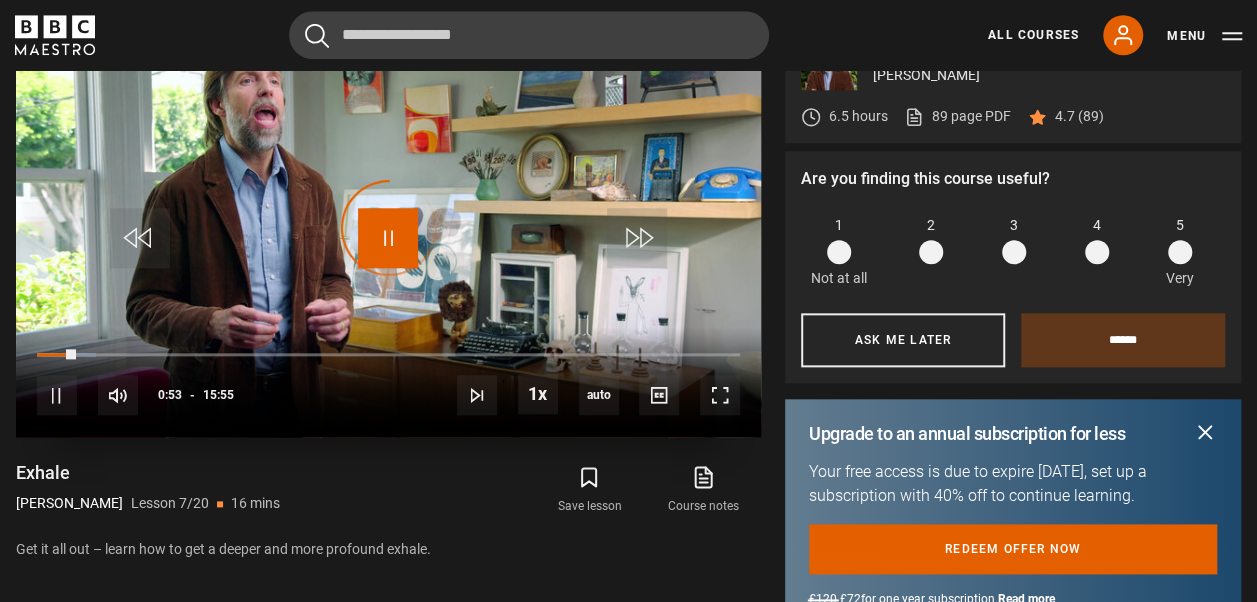 click on "Video Player is loading. Play Lesson Exhale  10s Skip Back 10 seconds Pause 10s Skip Forward 10 seconds Loaded :  8.38% 00:53 Pause Mute Current Time  0:53 - Duration  15:55
[PERSON_NAME]
Lesson 7
Exhale
1x Playback Rate 2x 1.5x 1x , selected 0.5x auto Quality 360p 720p 1080p 2160p Auto , selected Captions captions off , selected English  Captions This is a modal window.
Lesson Completed
Up next
Hold it
Cancel
Do you want to save this lesson?
Save lesson
Rewatch" at bounding box center [388, 227] 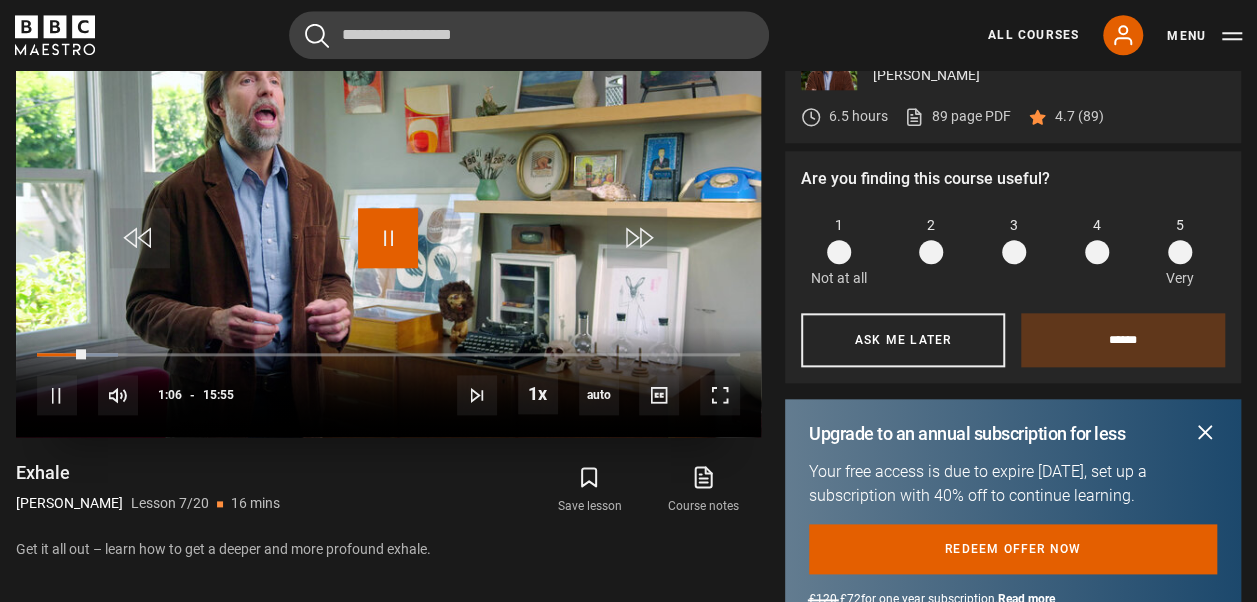 click at bounding box center (388, 238) 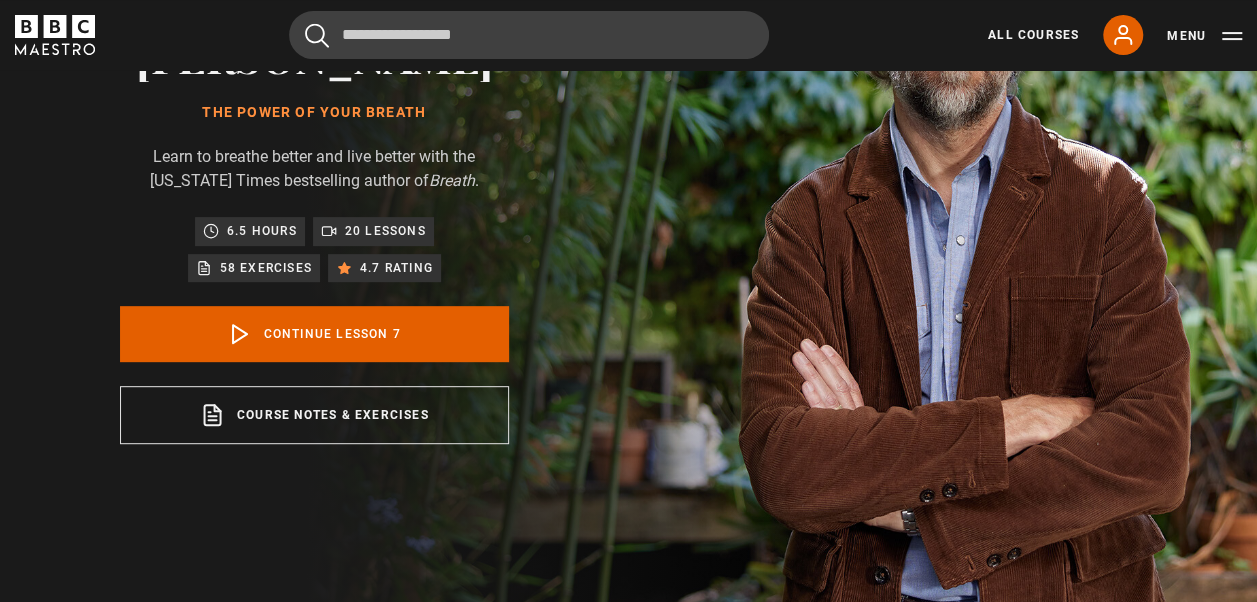 scroll, scrollTop: 304, scrollLeft: 0, axis: vertical 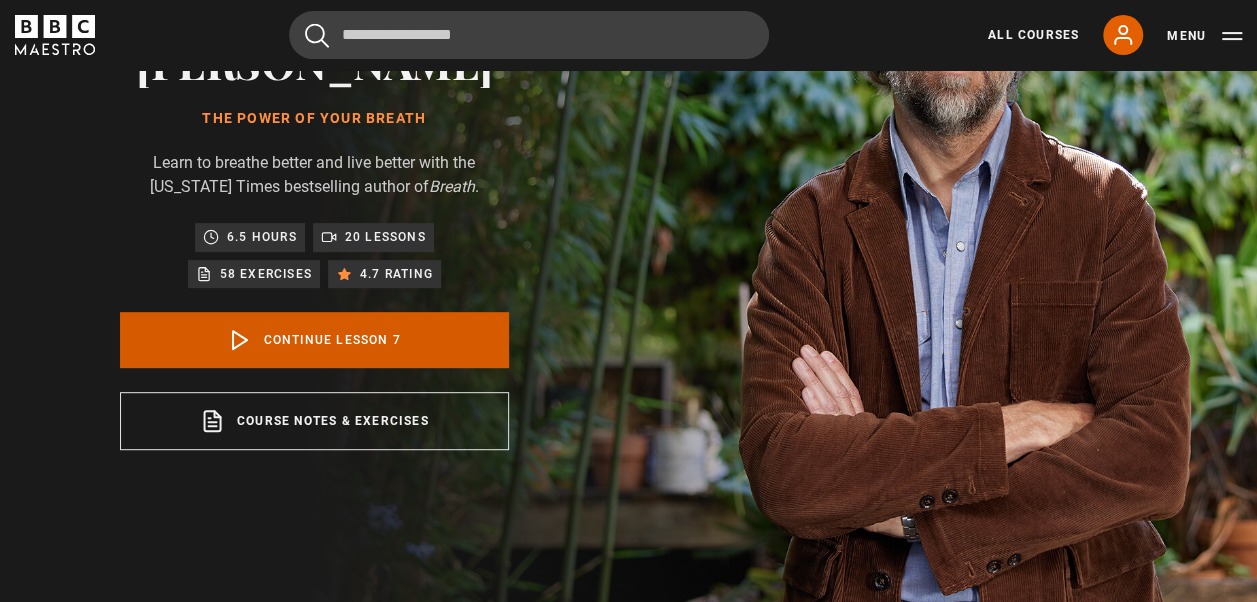 click on "Continue lesson 7" at bounding box center (314, 340) 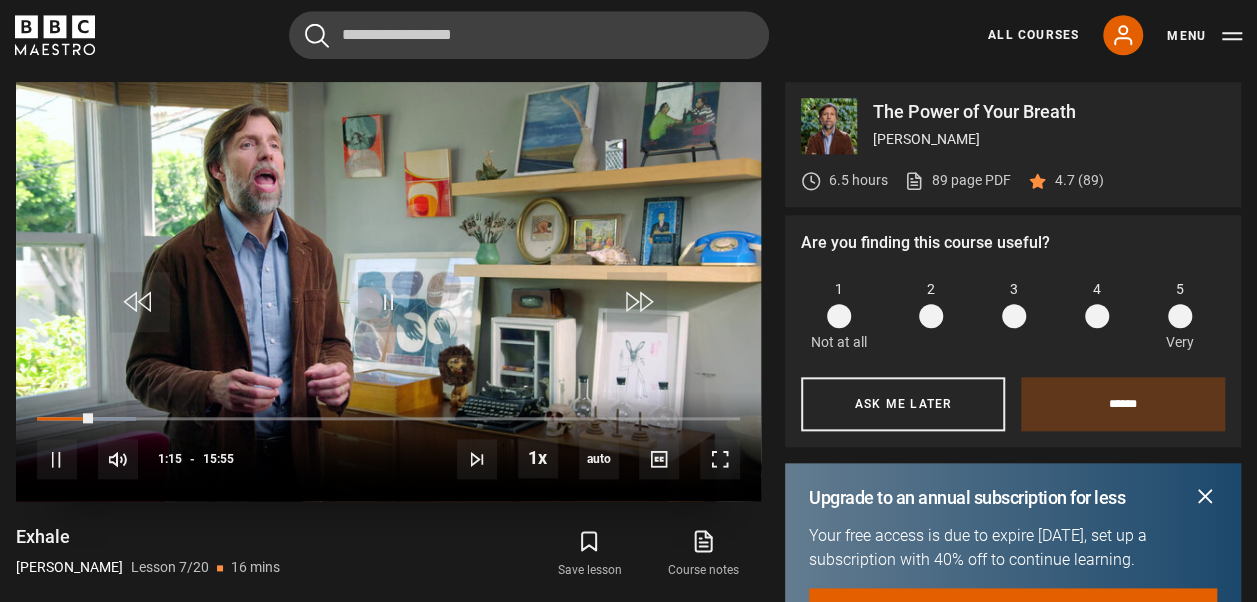click on "10s Skip Back 10 seconds Pause 10s Skip Forward 10 seconds Loaded :  14.14% 01:15 Pause Mute Current Time  1:15 - Duration  15:55
[PERSON_NAME]
Lesson 7
Exhale
1x Playback Rate 2x 1.5x 1x , selected 0.5x auto Quality 360p 720p 1080p 2160p Auto , selected Captions captions off , selected English  Captions" at bounding box center (388, 446) 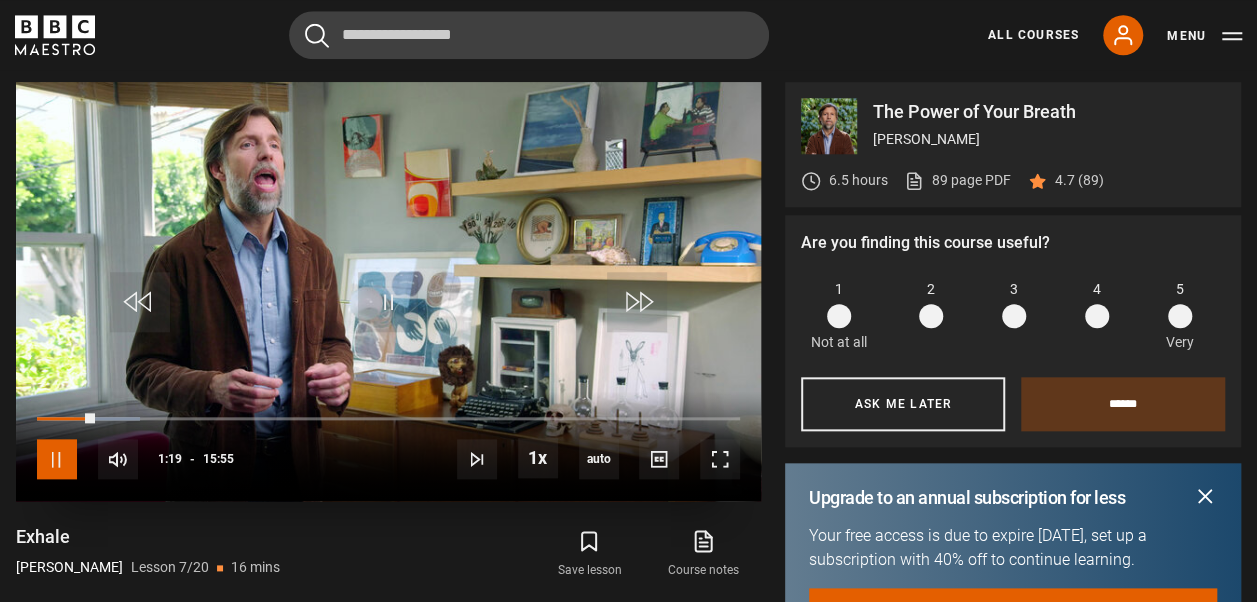 click at bounding box center (57, 459) 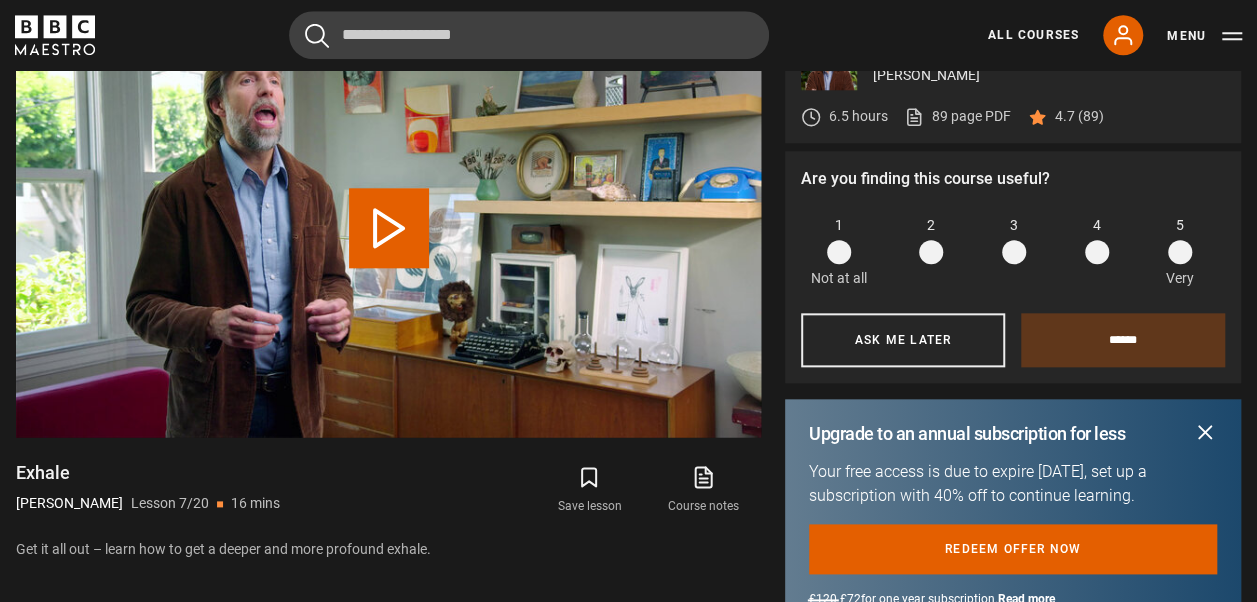 scroll, scrollTop: 976, scrollLeft: 0, axis: vertical 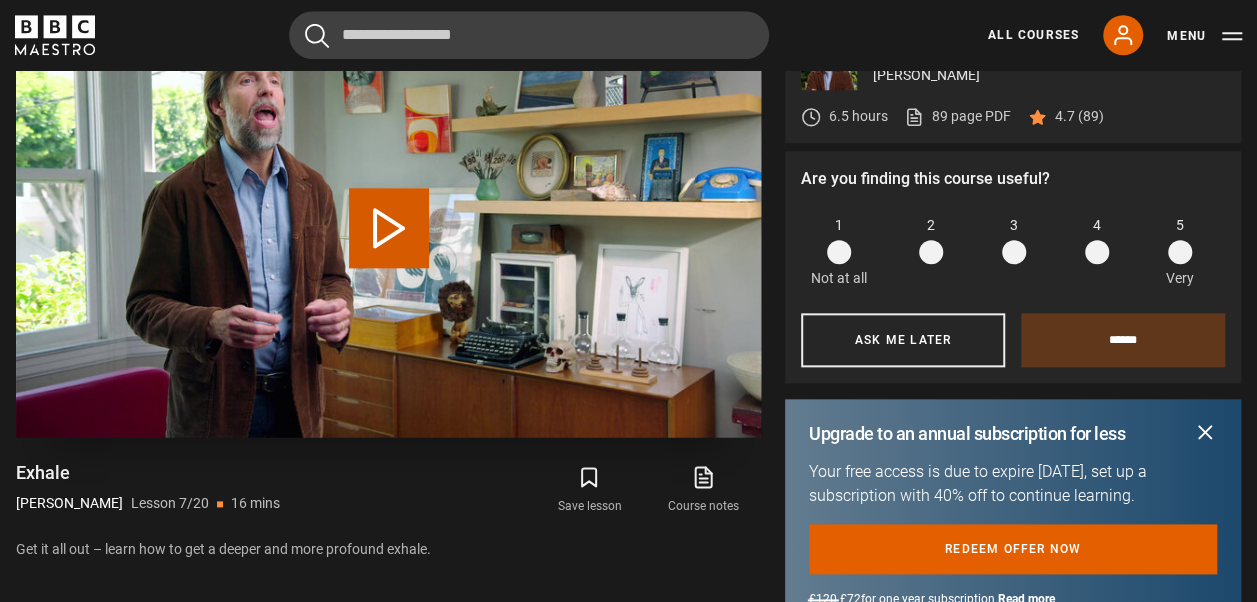 click on "Play Lesson Exhale" at bounding box center (389, 228) 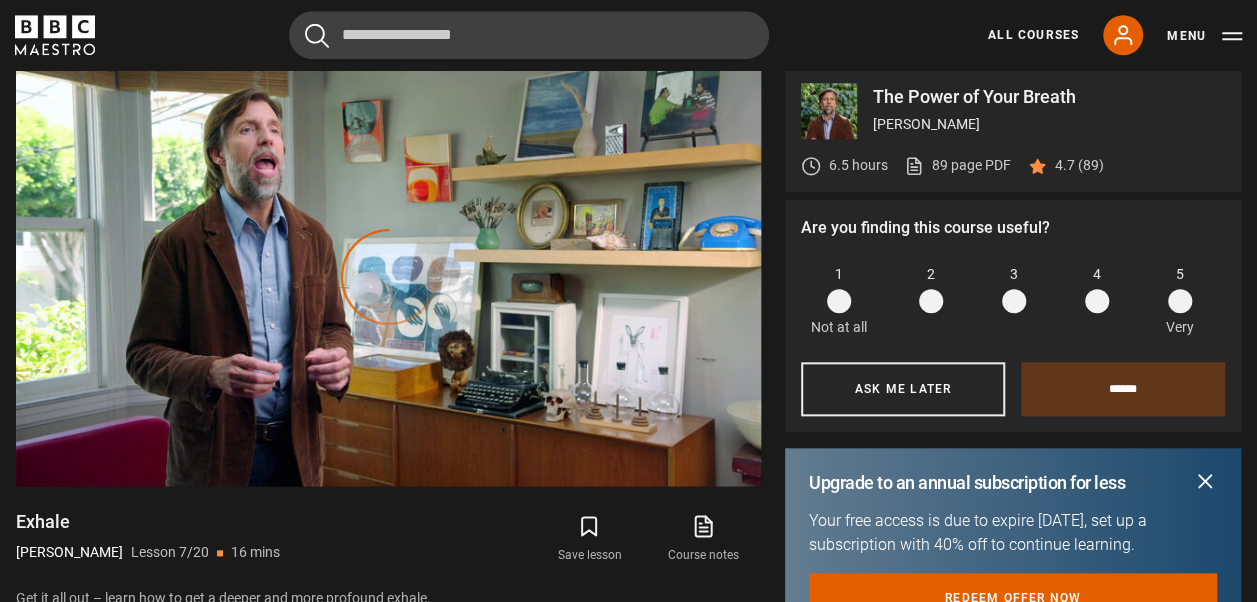 scroll, scrollTop: 859, scrollLeft: 0, axis: vertical 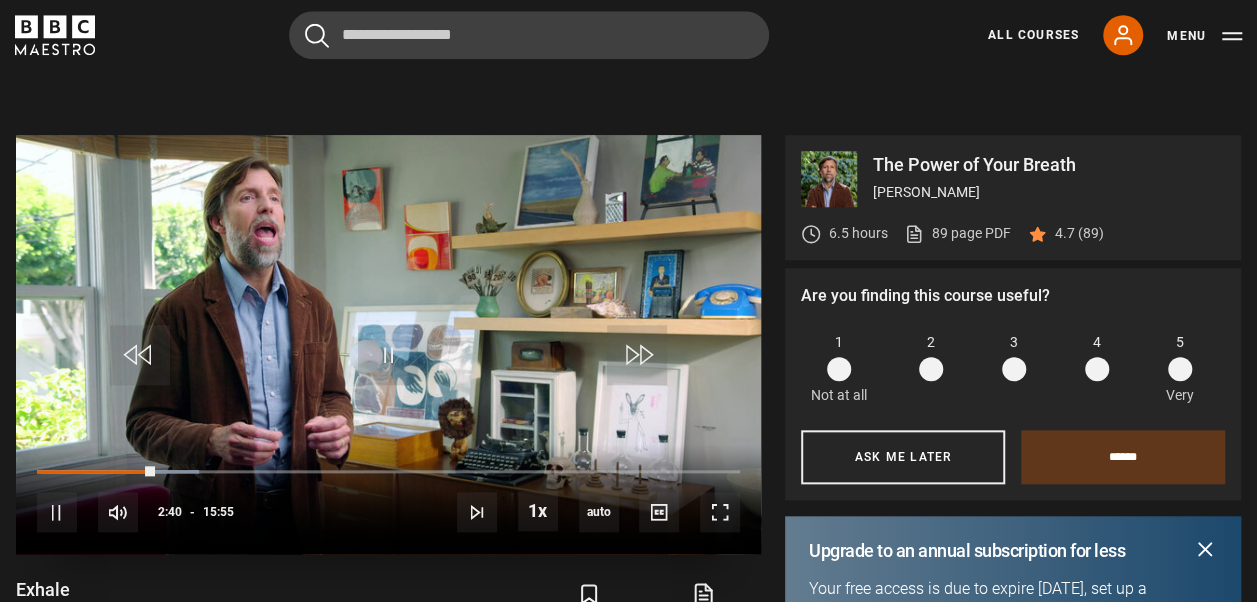 click on "10s Skip Back 10 seconds Pause 10s Skip Forward 10 seconds Loaded :  23.04% 01:24 02:40 Pause Mute 48% Current Time  2:40 - Duration  15:55
James Nestor
Lesson 7
Exhale
1x Playback Rate 2x 1.5x 1x , selected 0.5x auto Quality 360p 720p 1080p 2160p Auto , selected Captions captions off , selected English  Captions" at bounding box center (388, 499) 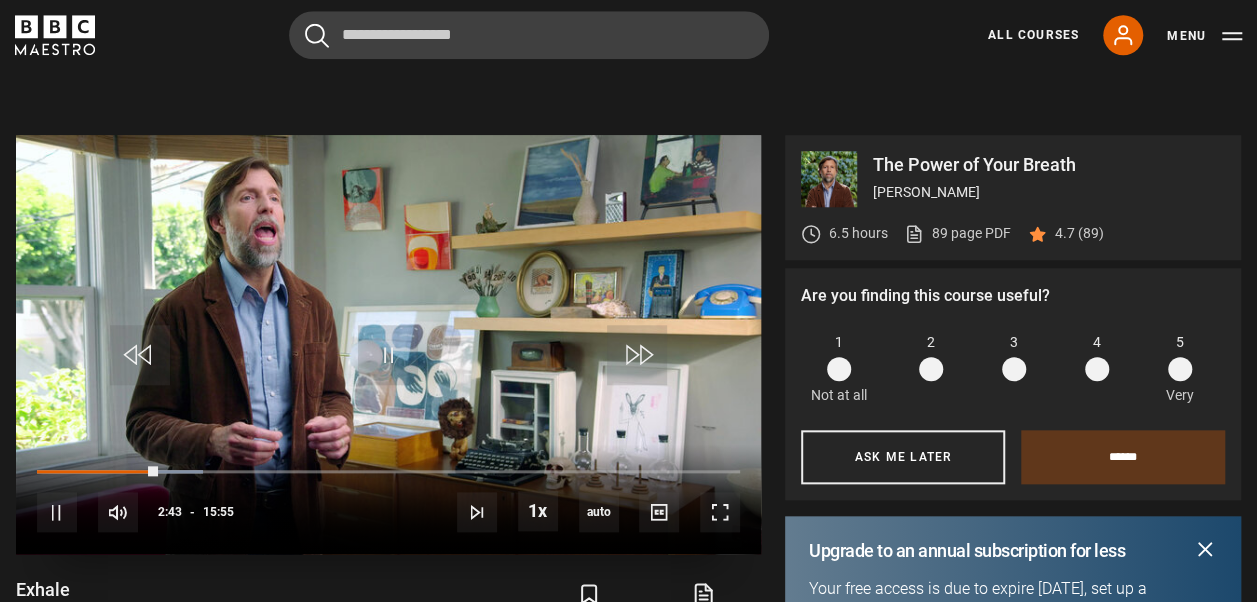 click on "10s Skip Back 10 seconds Pause 10s Skip Forward 10 seconds Loaded :  23.56% 01:07 02:43 Pause Mute 48% Current Time  2:43 - Duration  15:55
James Nestor
Lesson 7
Exhale
1x Playback Rate 2x 1.5x 1x , selected 0.5x auto Quality 360p 720p 1080p 2160p Auto , selected Captions captions off , selected English  Captions" at bounding box center [388, 499] 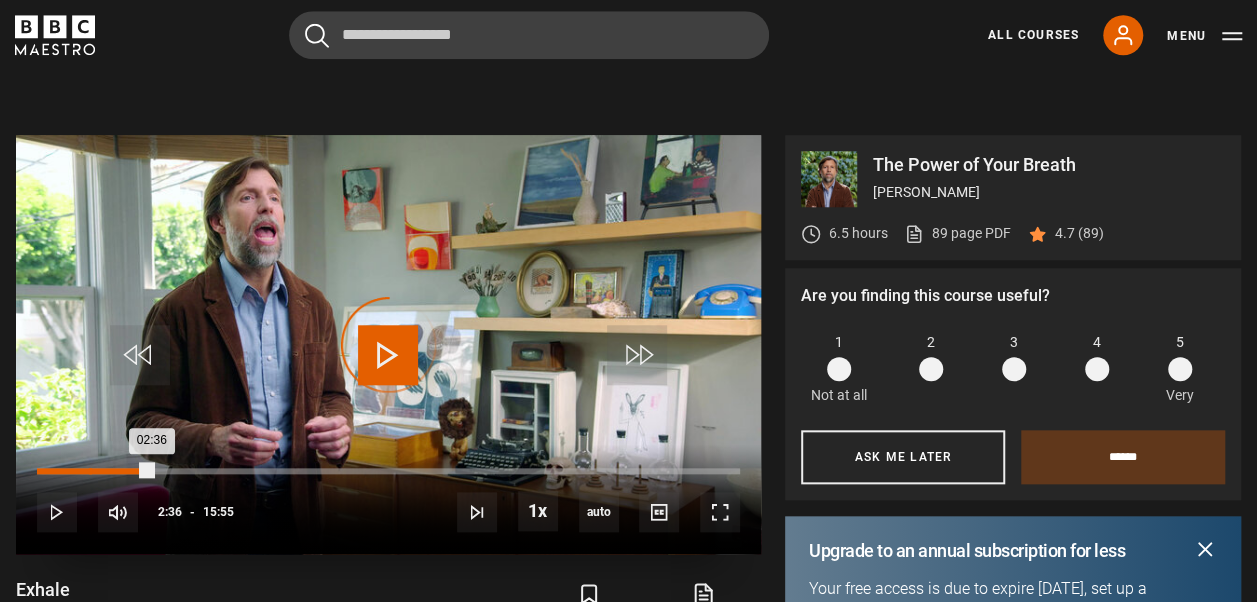 drag, startPoint x: 152, startPoint y: 467, endPoint x: 88, endPoint y: 470, distance: 64.070274 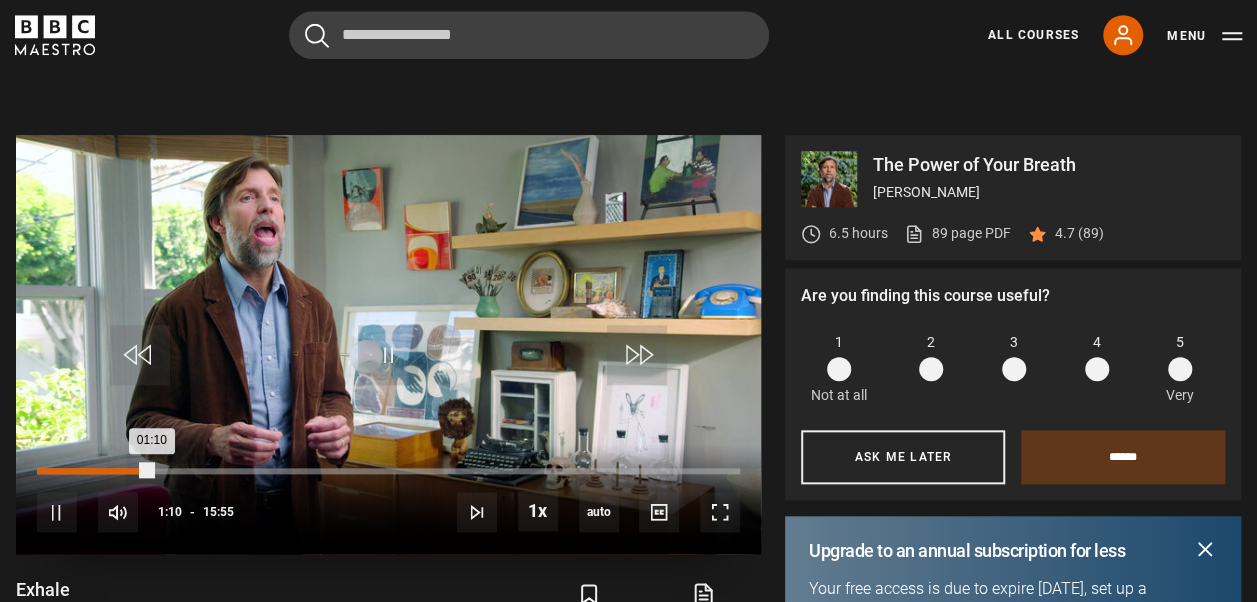 click on "01:10" at bounding box center [90, 471] 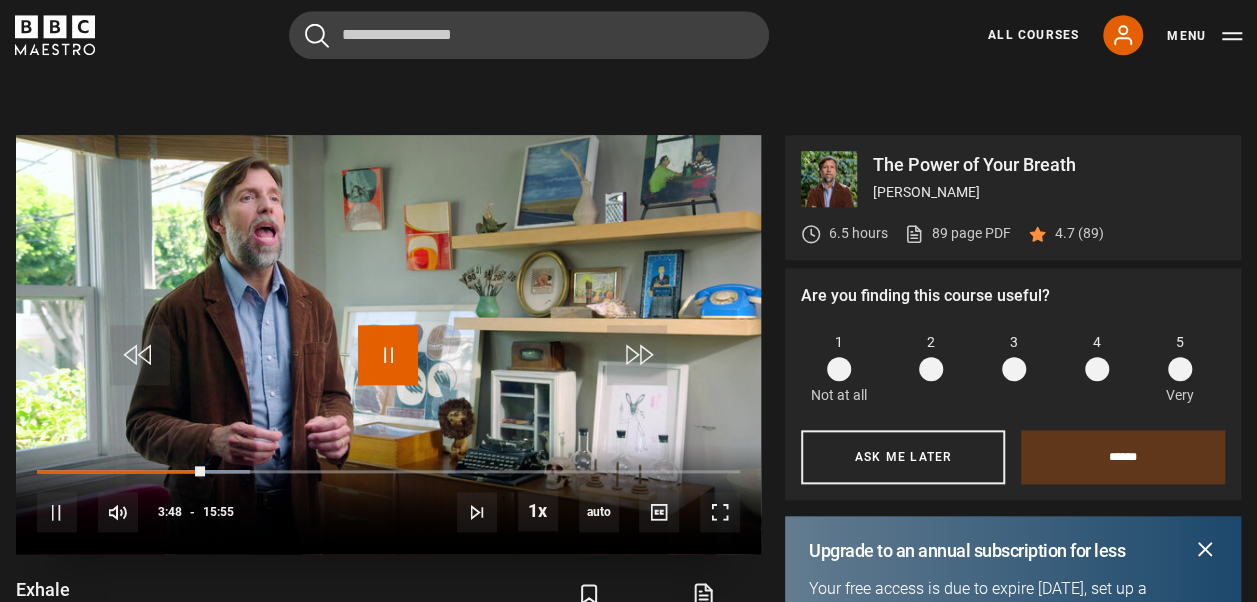 click at bounding box center [388, 355] 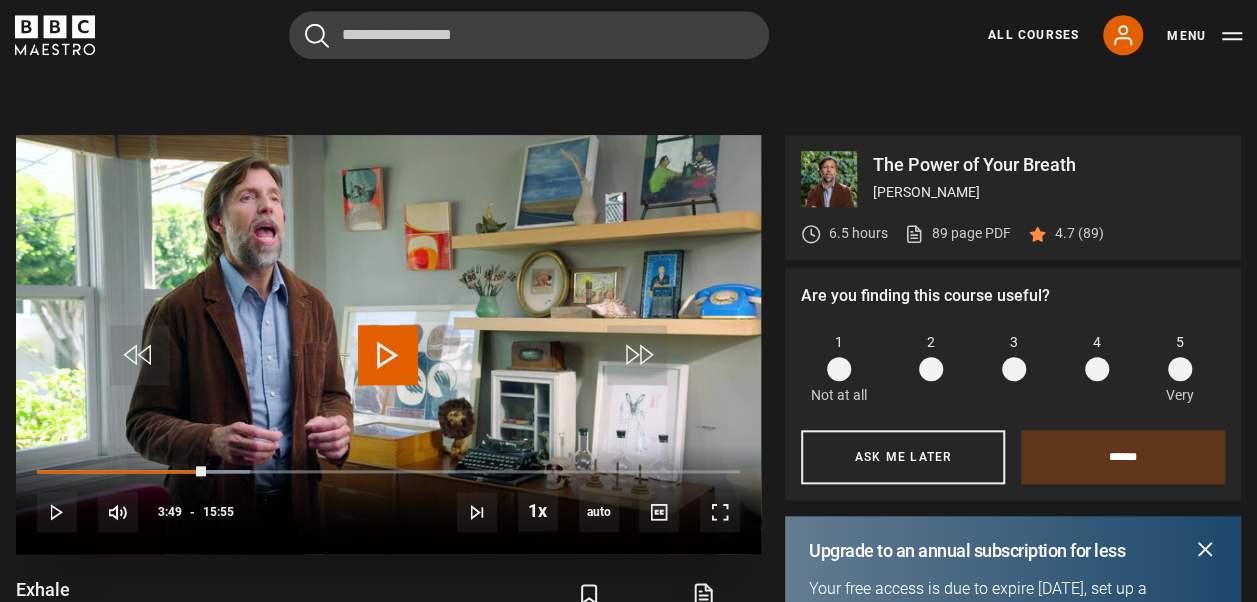 click at bounding box center (388, 355) 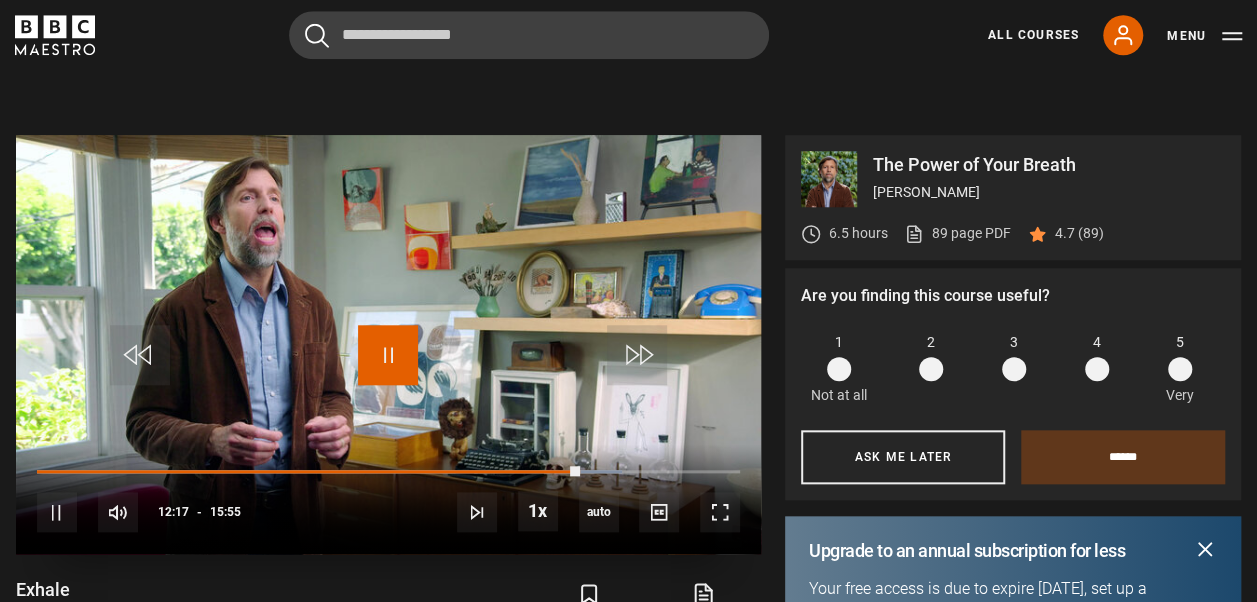 click at bounding box center [388, 355] 